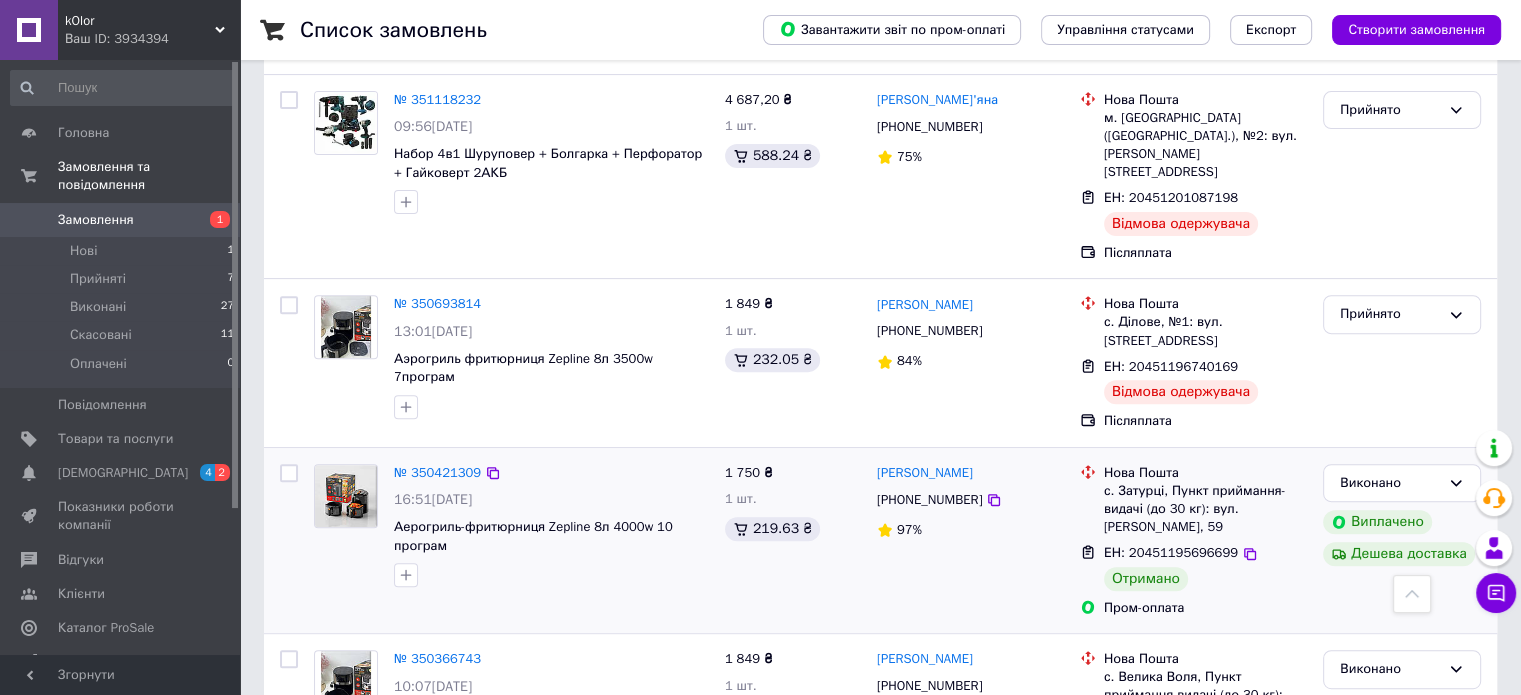 scroll, scrollTop: 700, scrollLeft: 0, axis: vertical 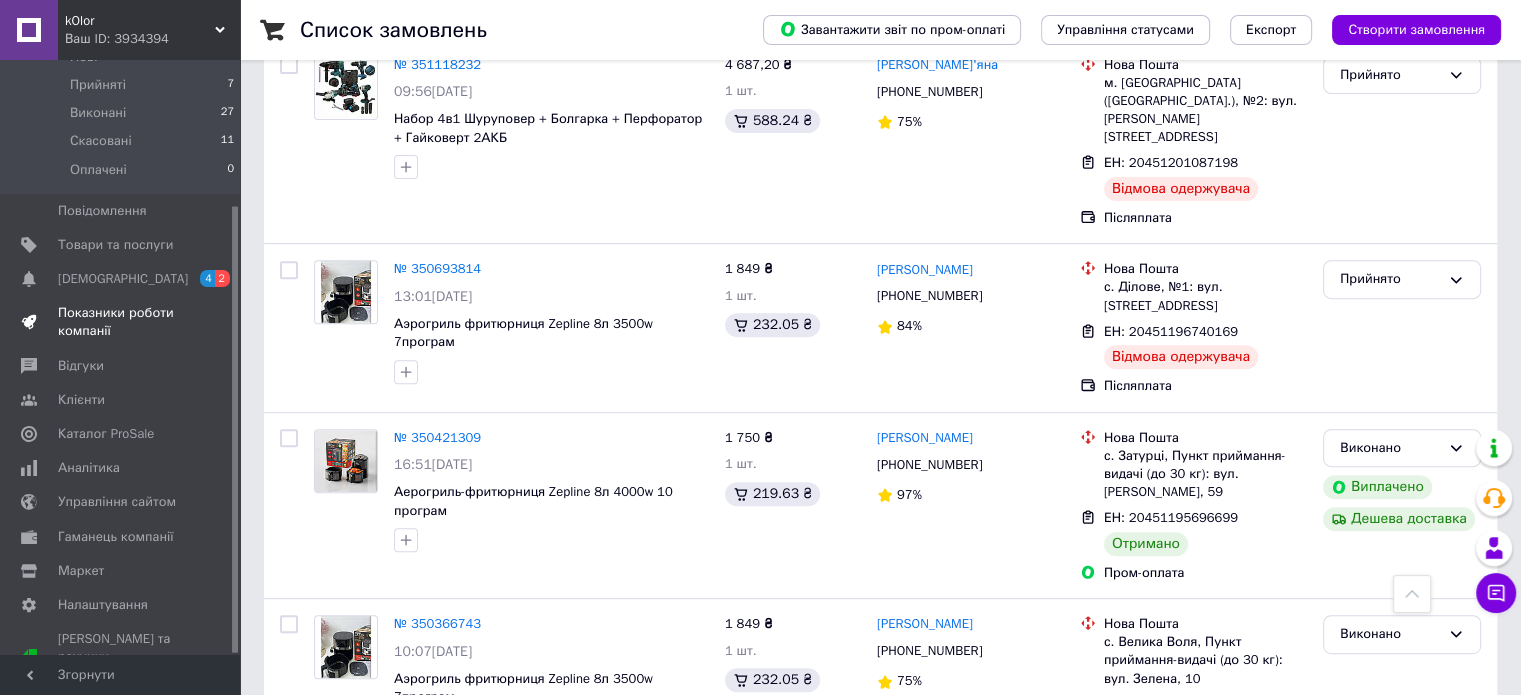 click on "Показники роботи компанії" at bounding box center (121, 322) 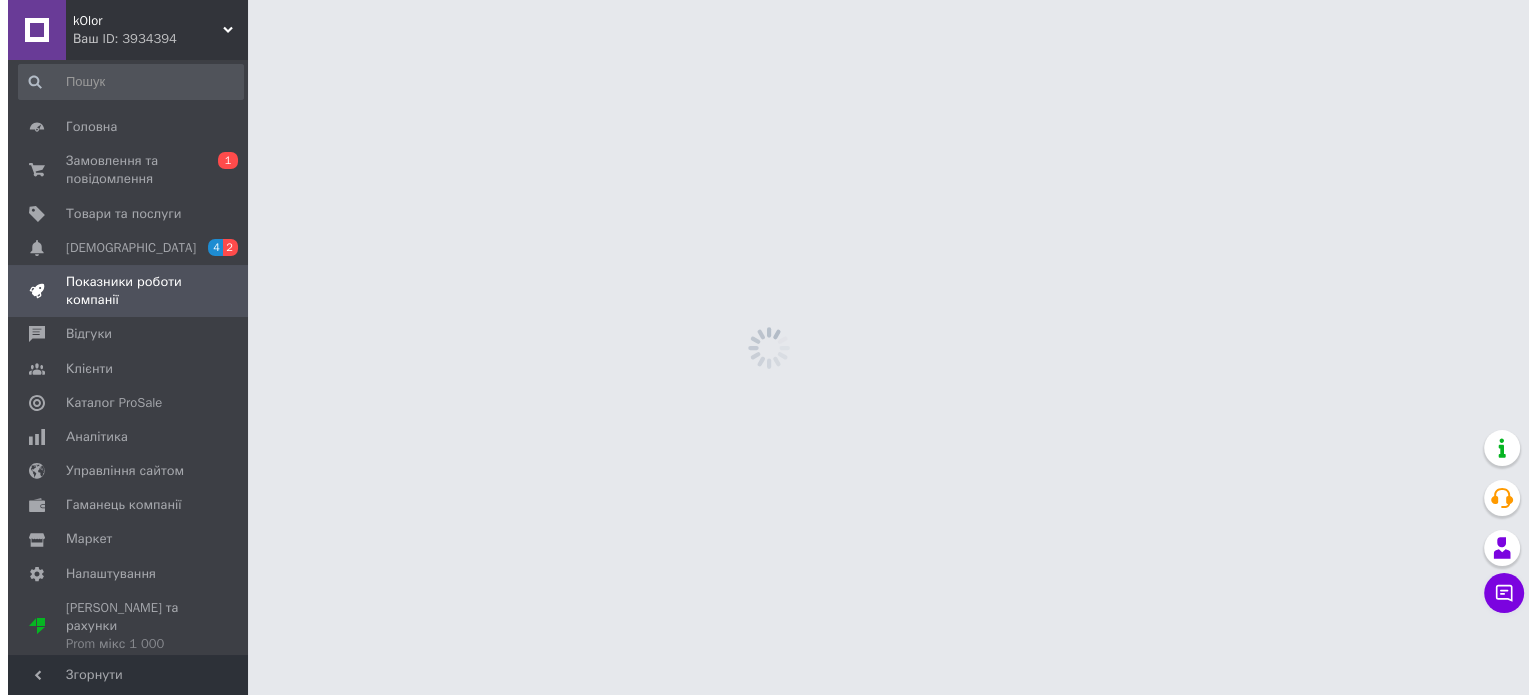 scroll, scrollTop: 0, scrollLeft: 0, axis: both 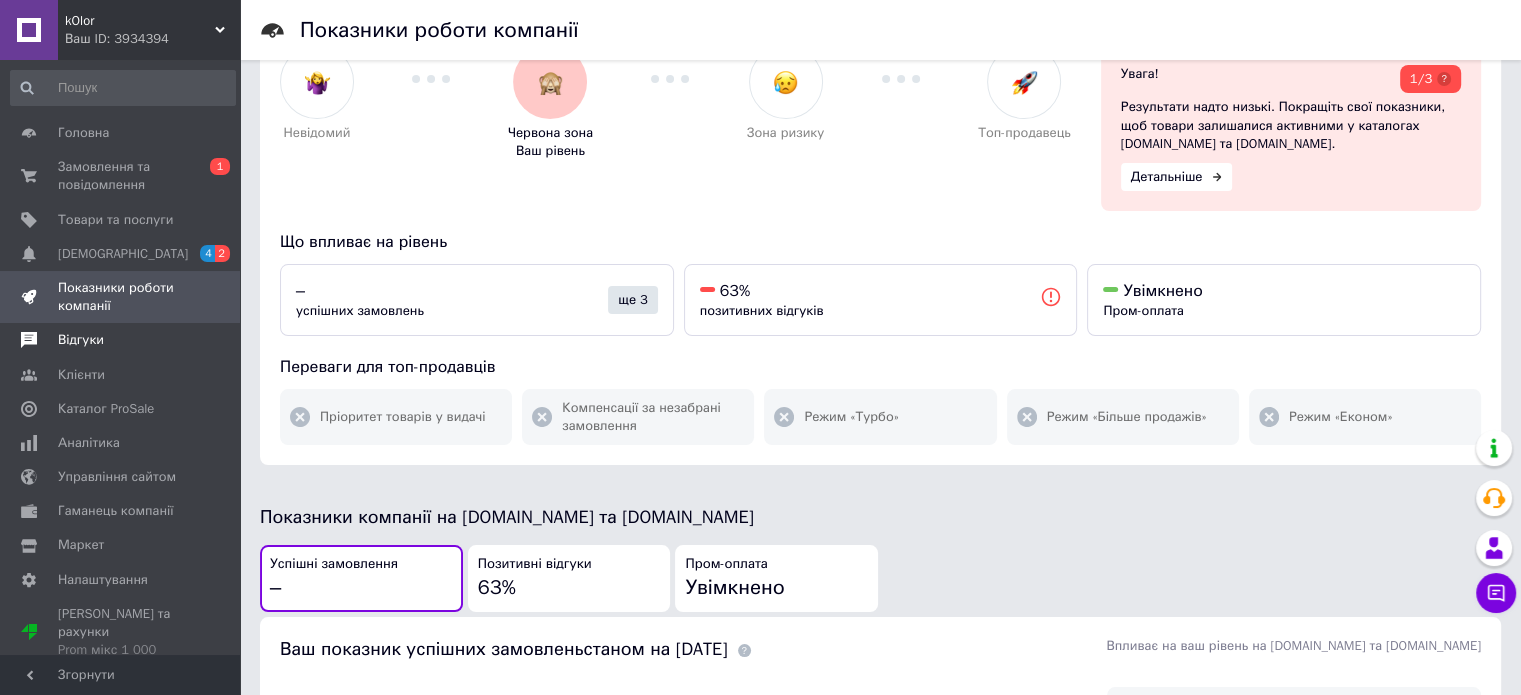 click on "Відгуки" at bounding box center [123, 340] 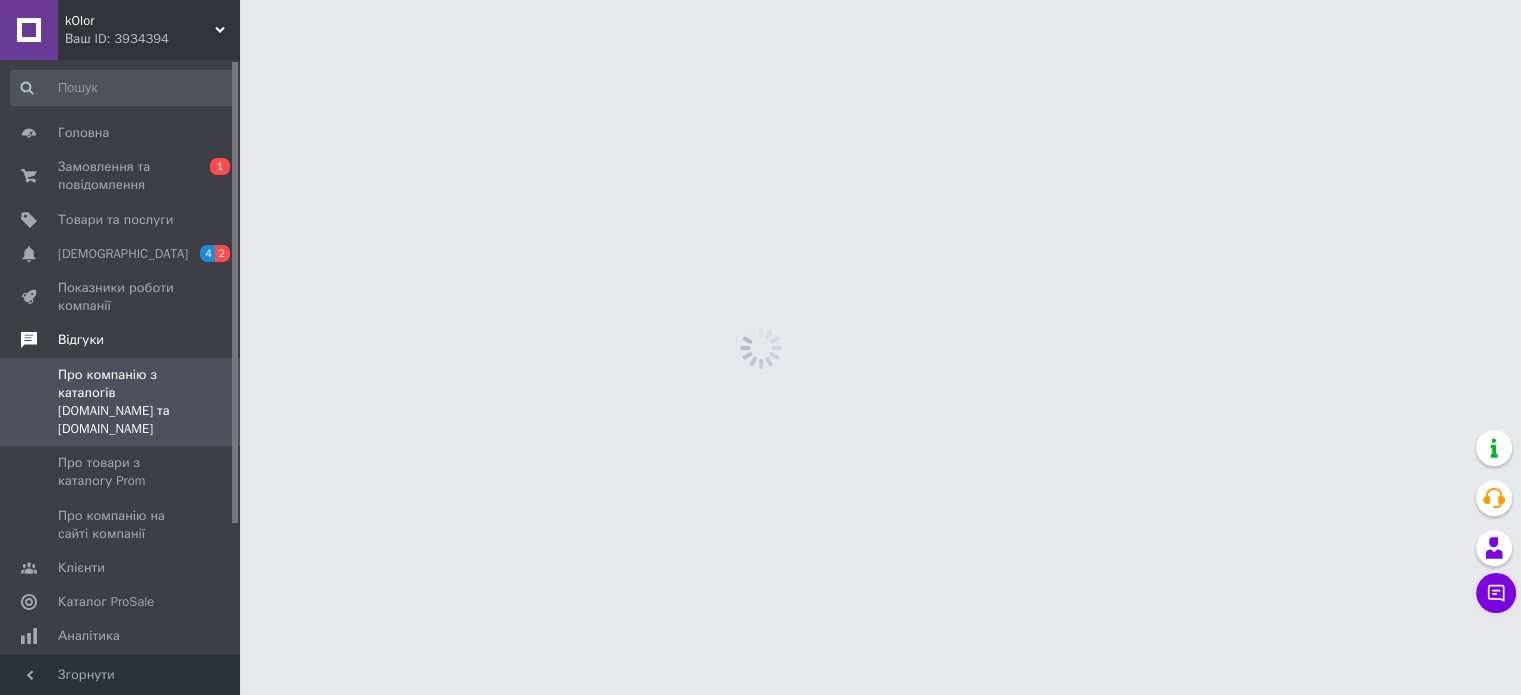 scroll, scrollTop: 0, scrollLeft: 0, axis: both 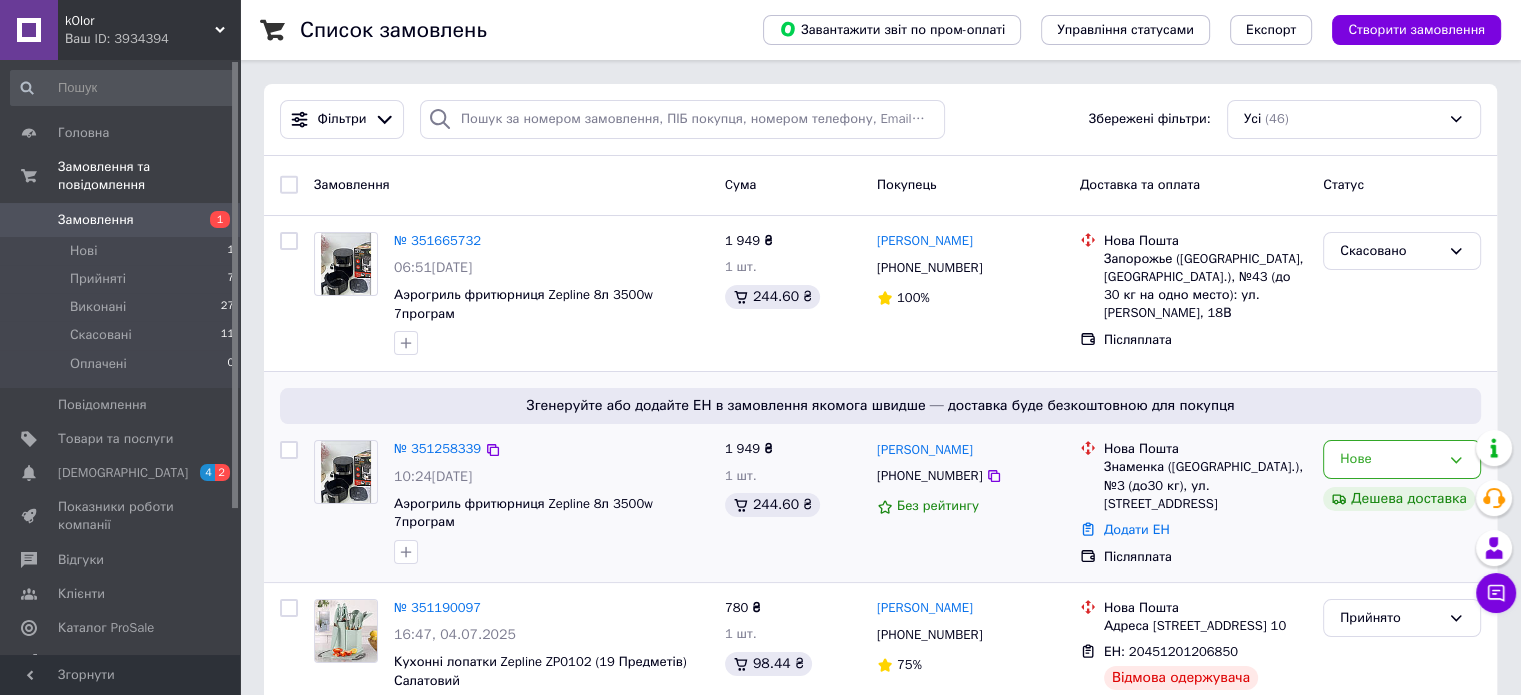click on "1 949 ₴ 1 шт. 244.60 ₴" at bounding box center (793, 503) 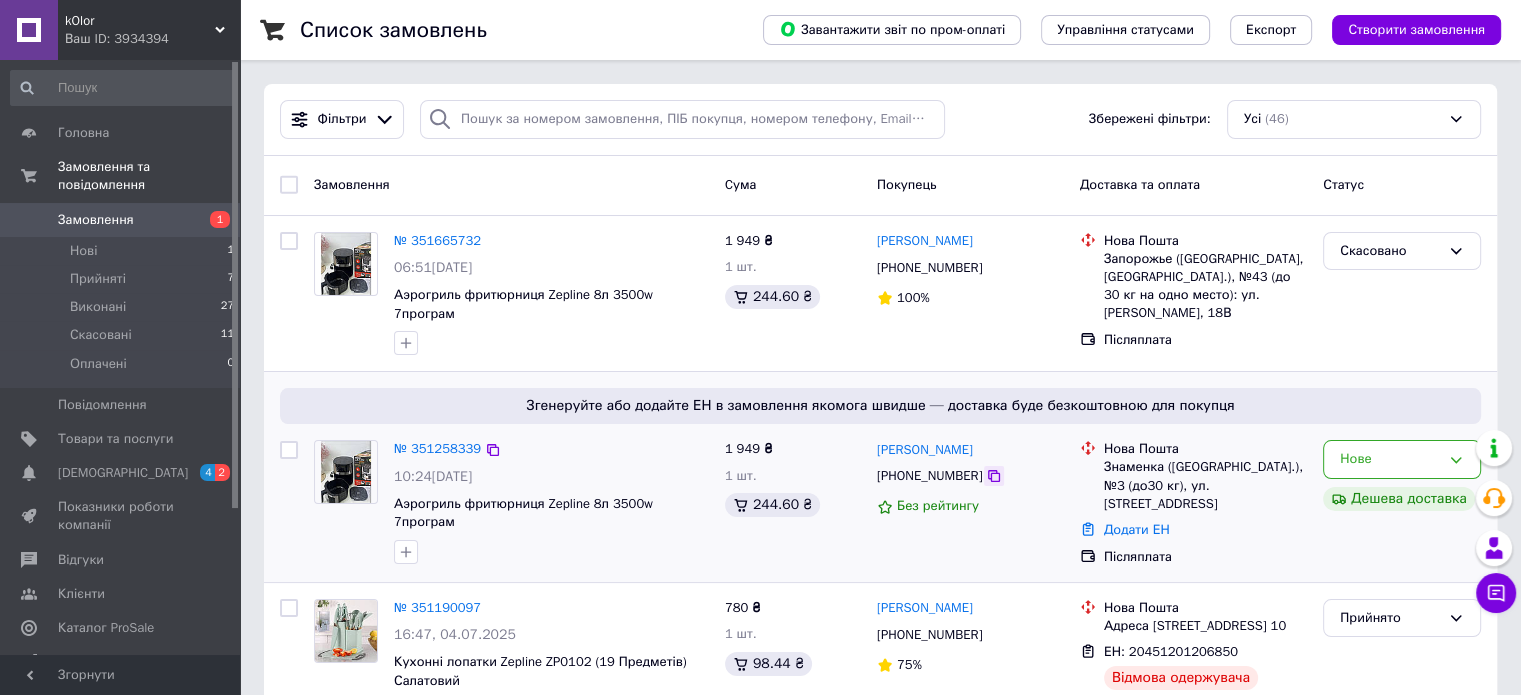 click 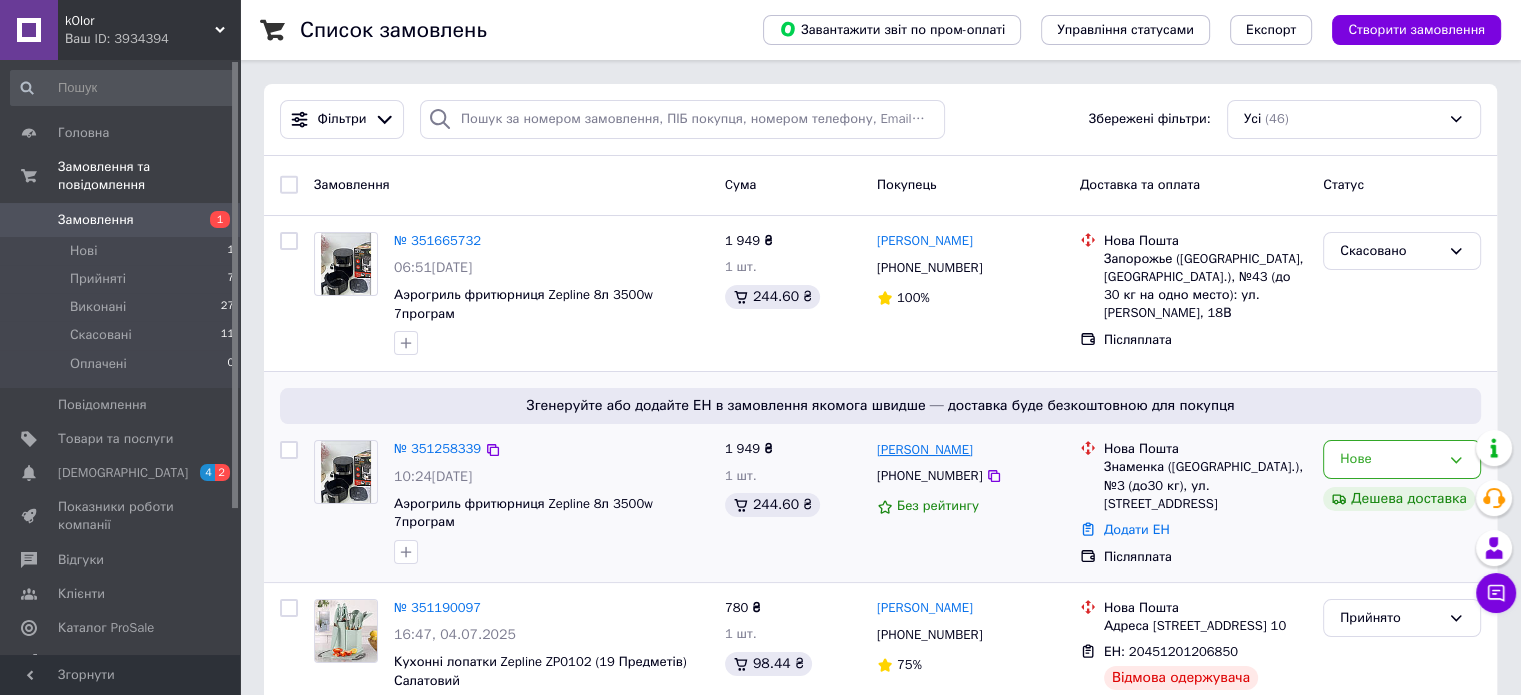 drag, startPoint x: 876, startPoint y: 439, endPoint x: 1001, endPoint y: 448, distance: 125.32358 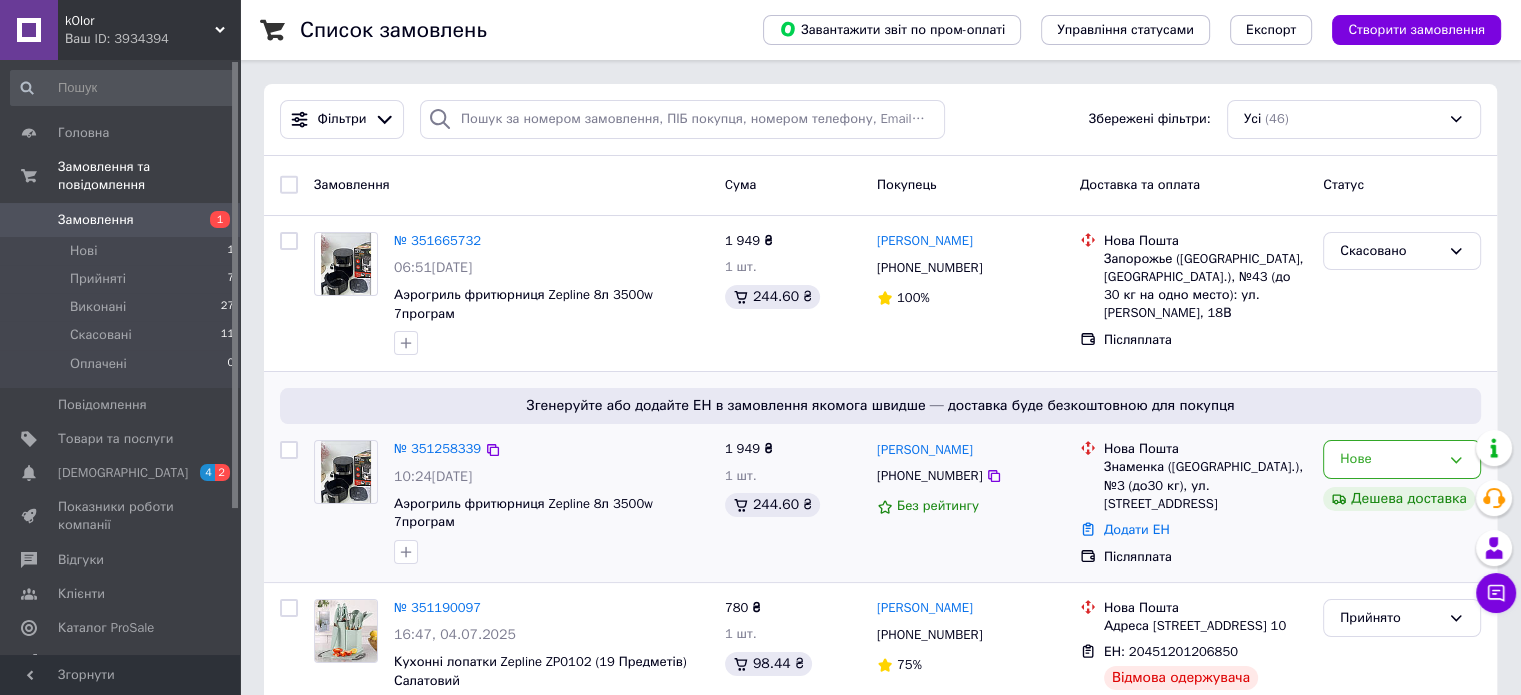 click on "1 949 ₴ 1 шт. 244.60 ₴" at bounding box center [793, 503] 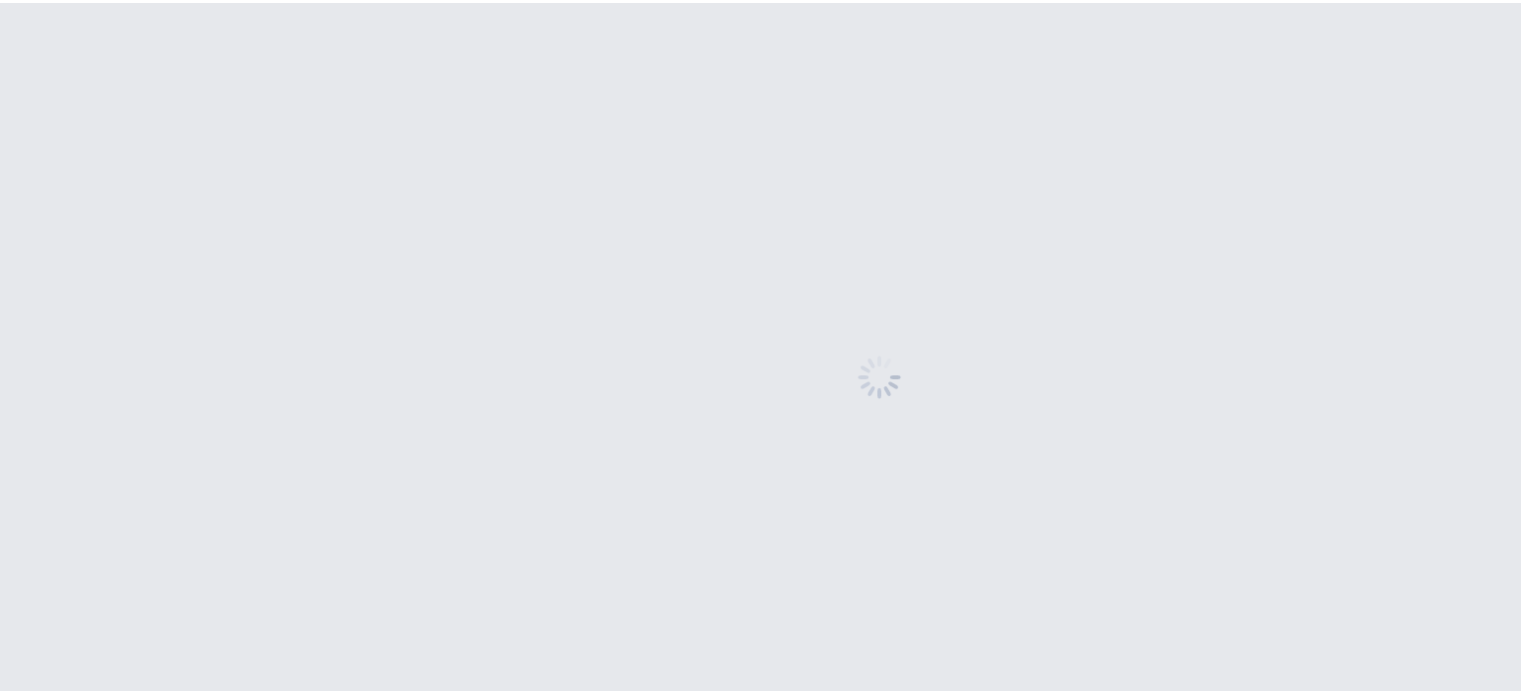 scroll, scrollTop: 0, scrollLeft: 0, axis: both 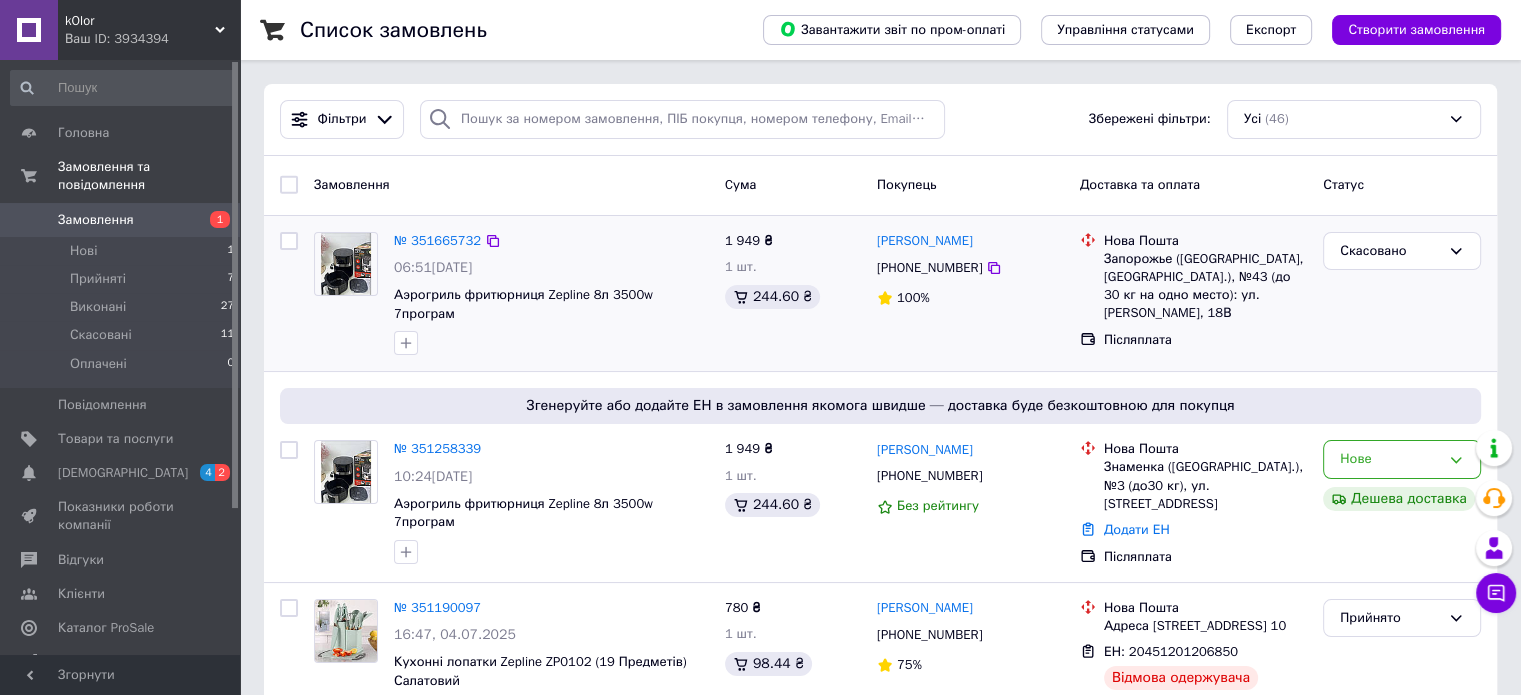 click at bounding box center [346, 264] 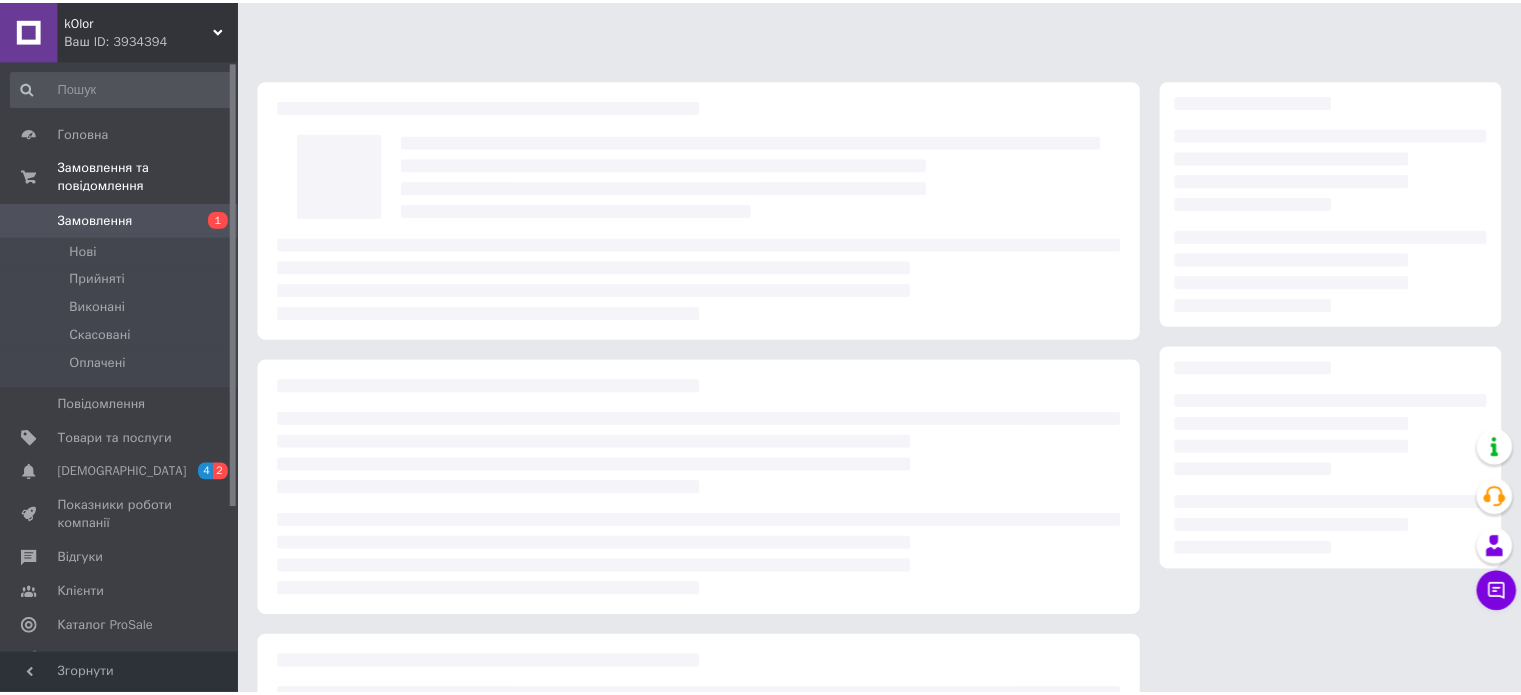 scroll, scrollTop: 0, scrollLeft: 0, axis: both 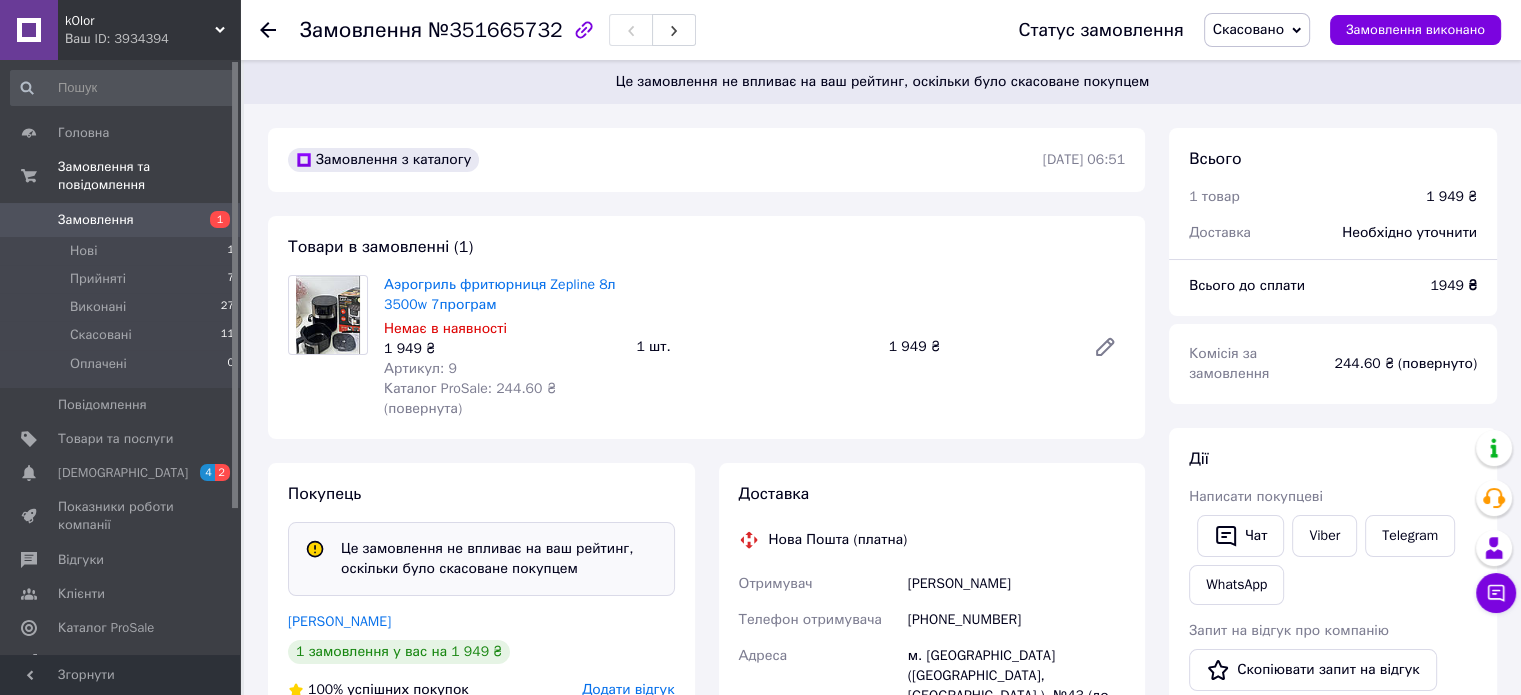 click at bounding box center [328, 315] 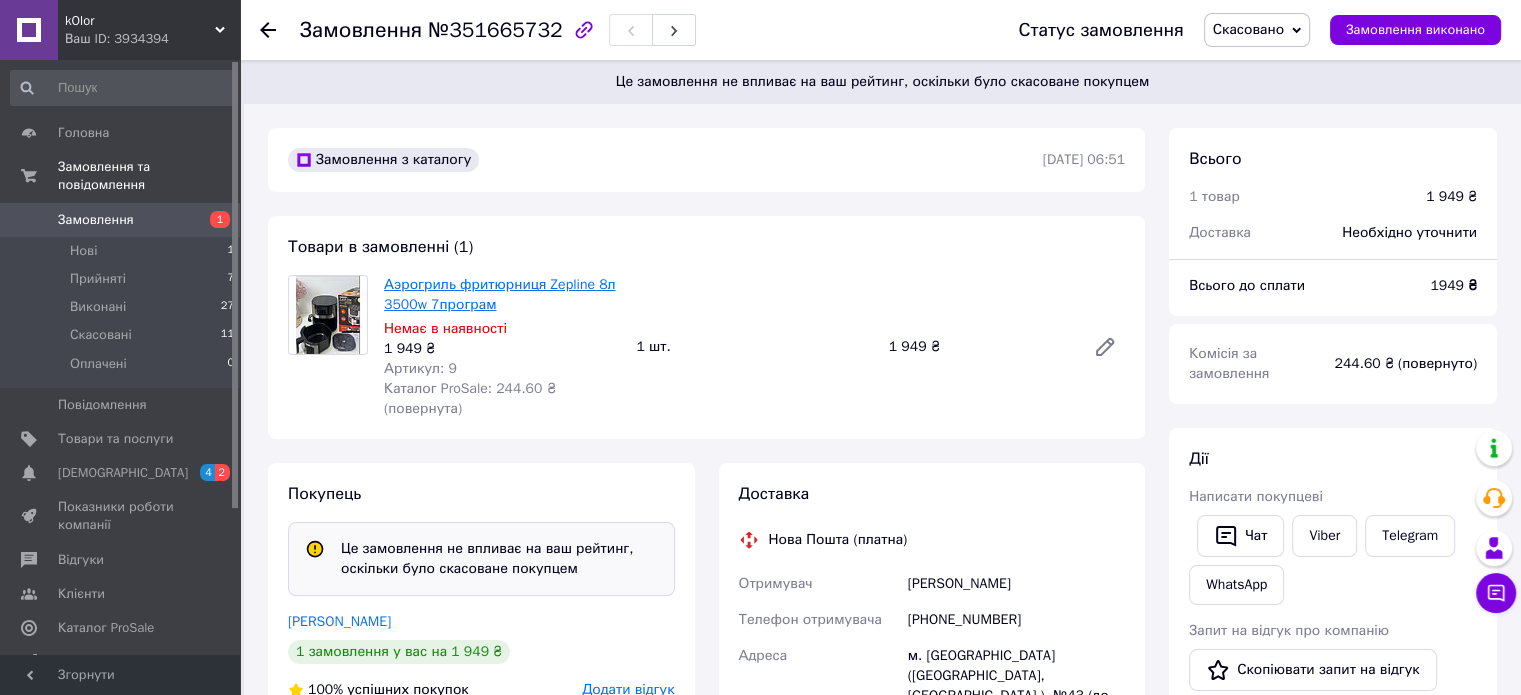 click on "Аэрогриль фритюрниця Zepline 8л 3500w 7програм" at bounding box center [500, 294] 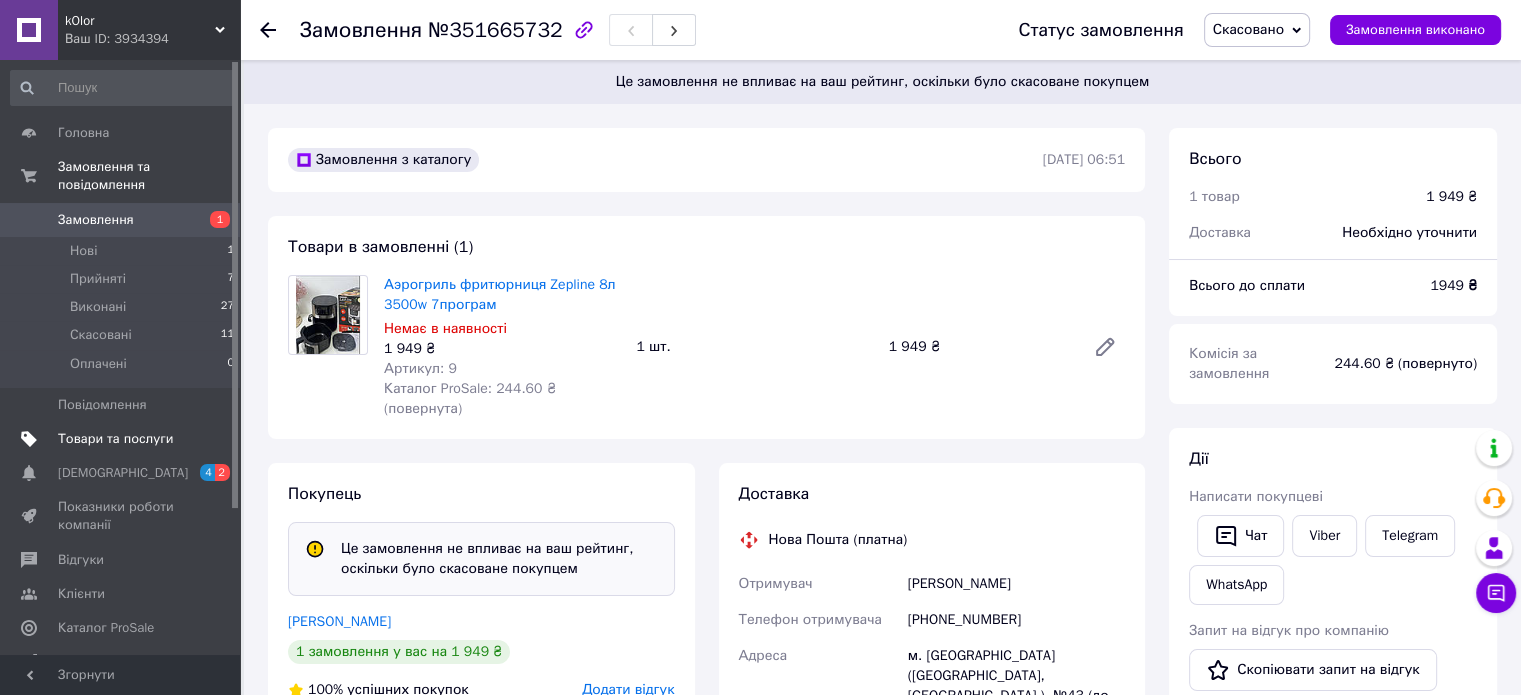 click on "Товари та послуги" at bounding box center (115, 439) 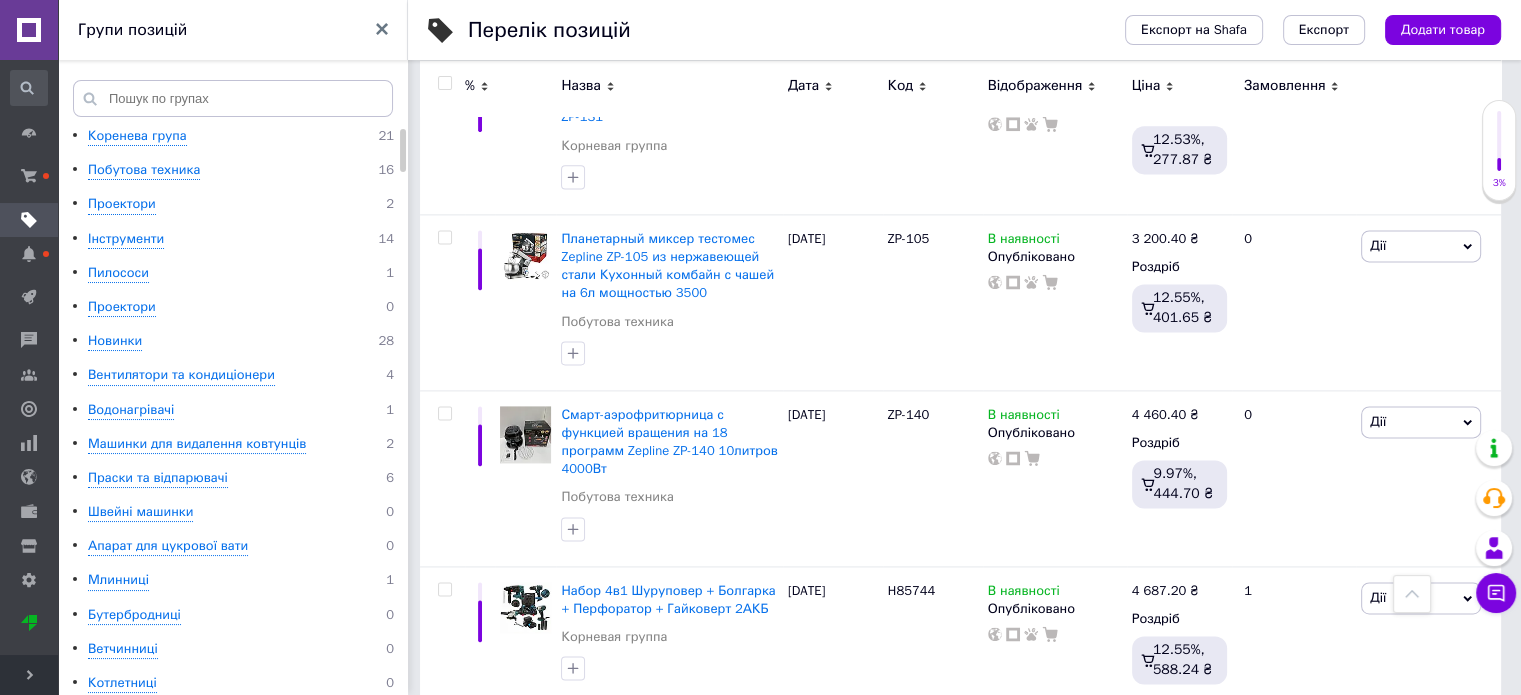 scroll, scrollTop: 0, scrollLeft: 0, axis: both 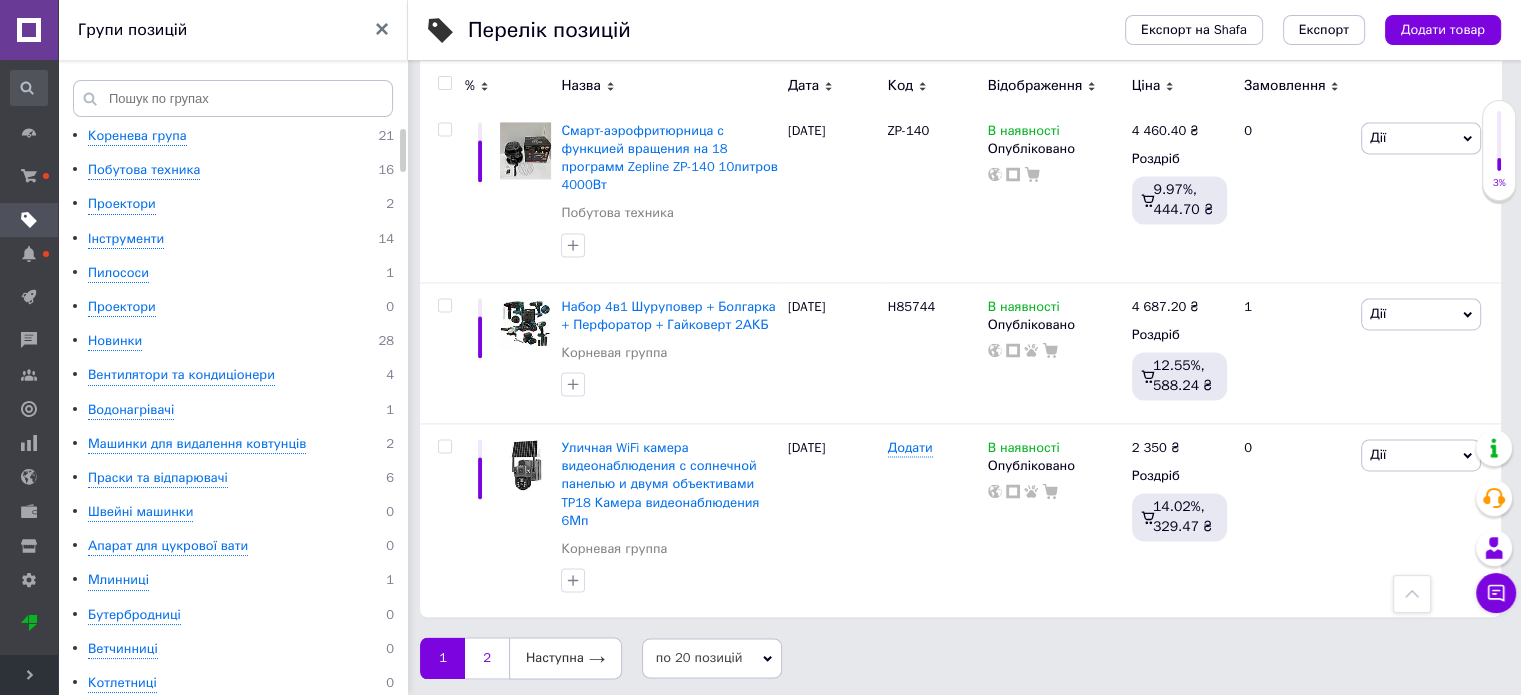 click on "2" at bounding box center (487, 658) 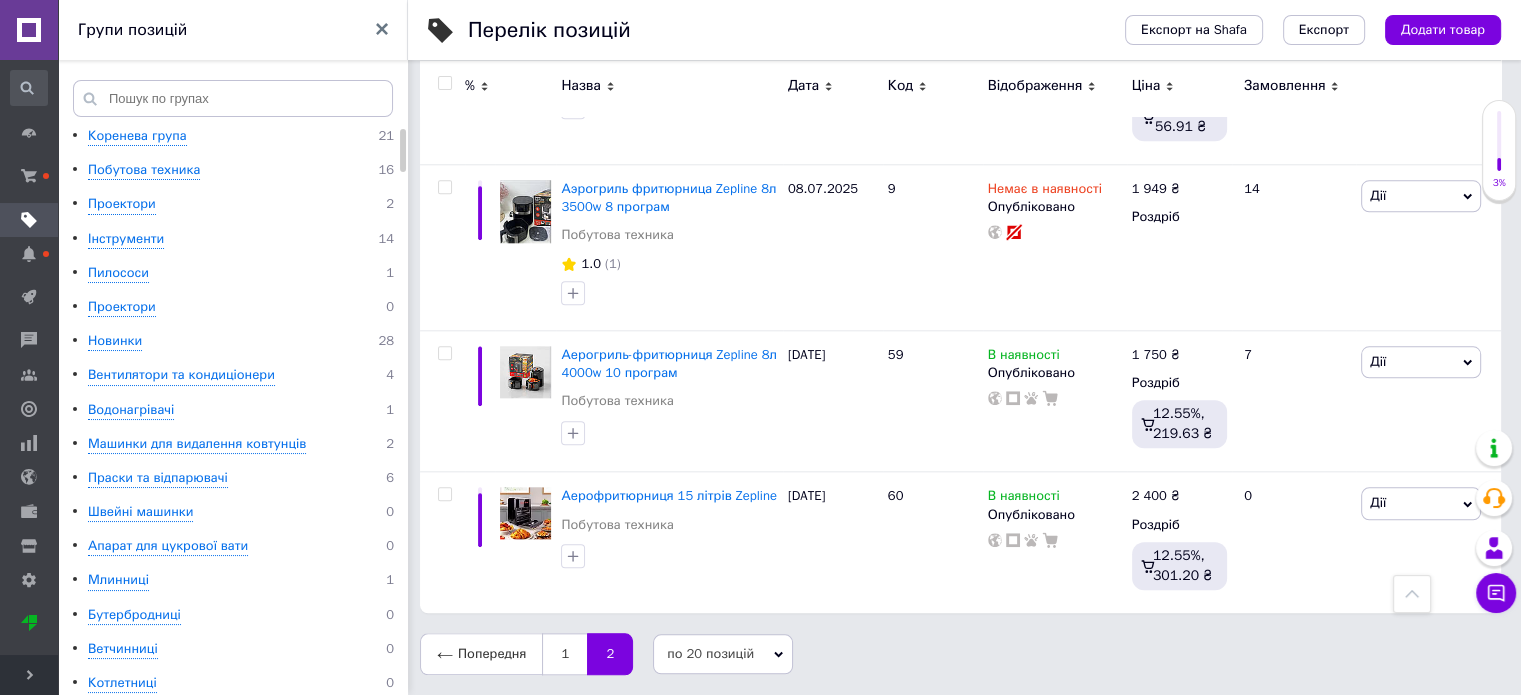 scroll, scrollTop: 2050, scrollLeft: 0, axis: vertical 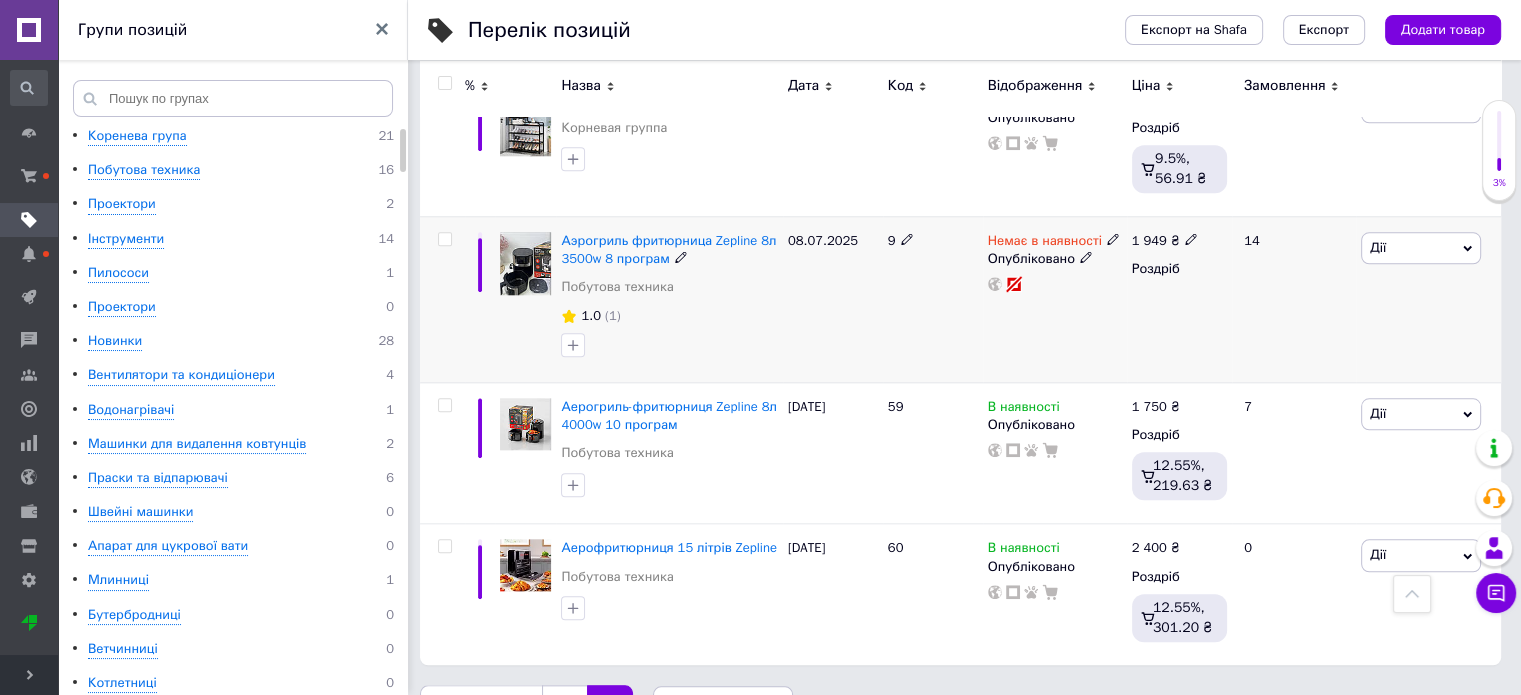 click 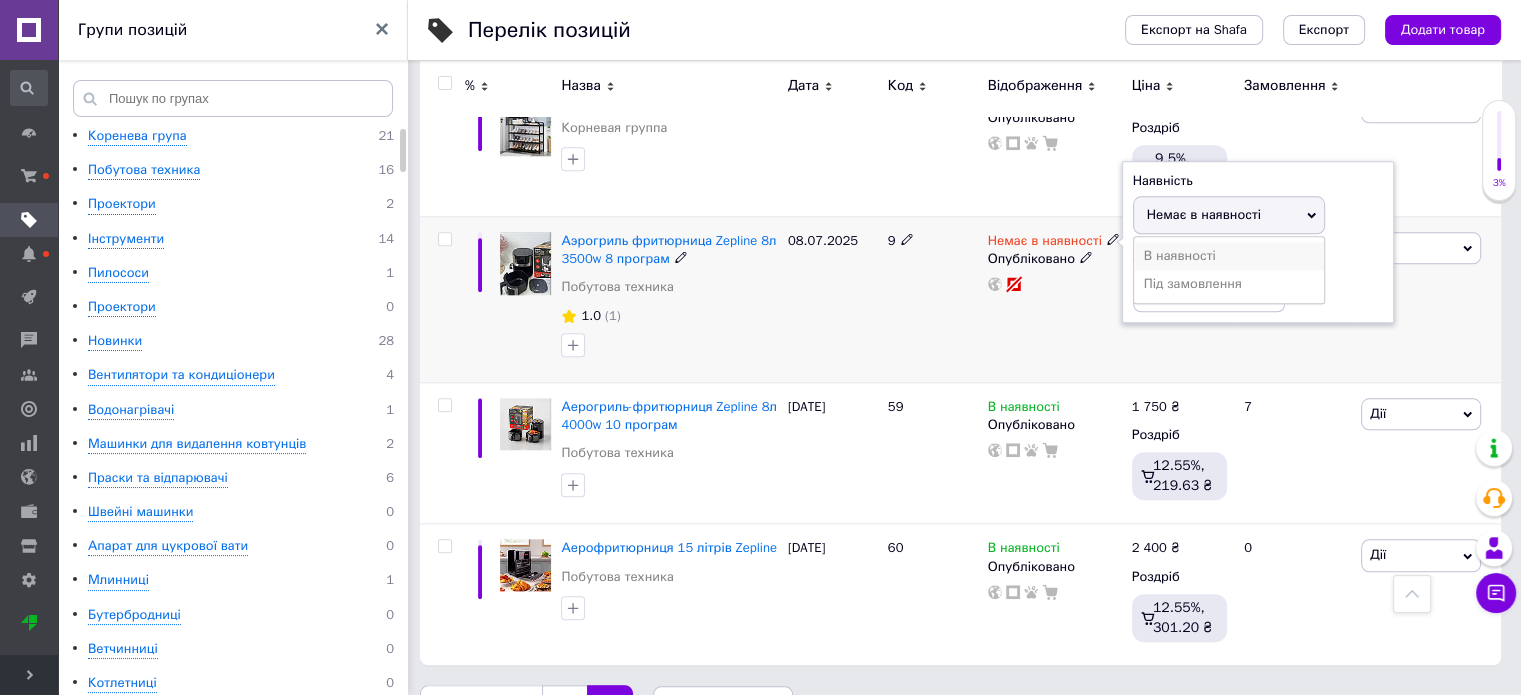click on "В наявності" at bounding box center [1229, 256] 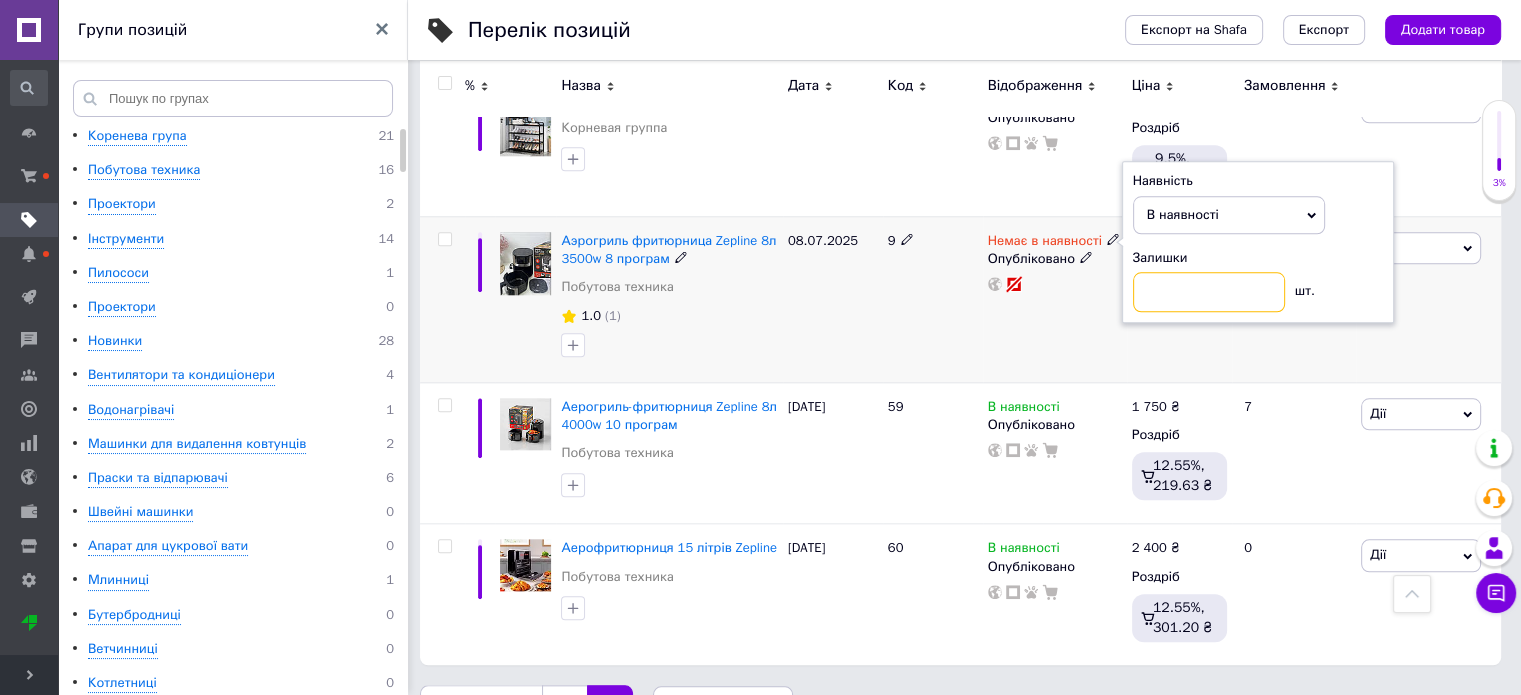 click at bounding box center (1209, 292) 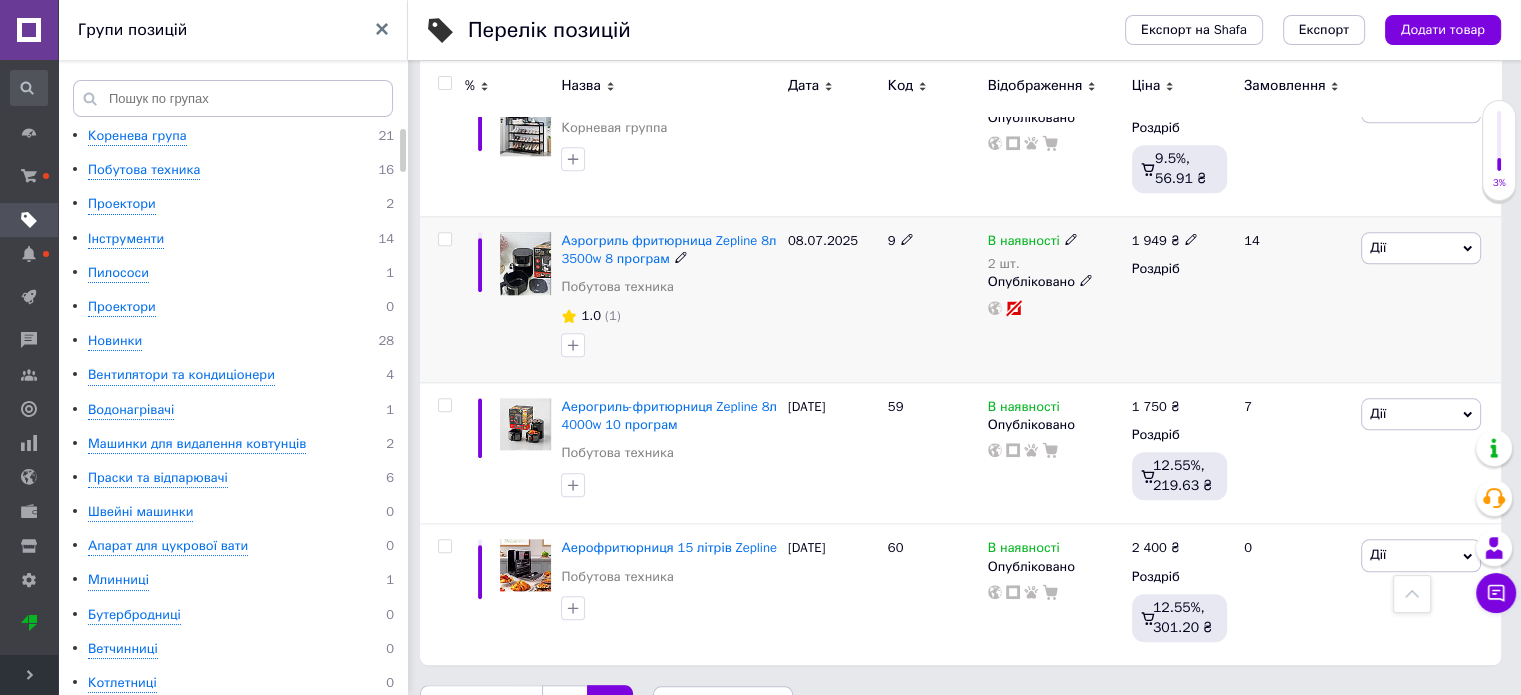 click at bounding box center [1055, 308] 